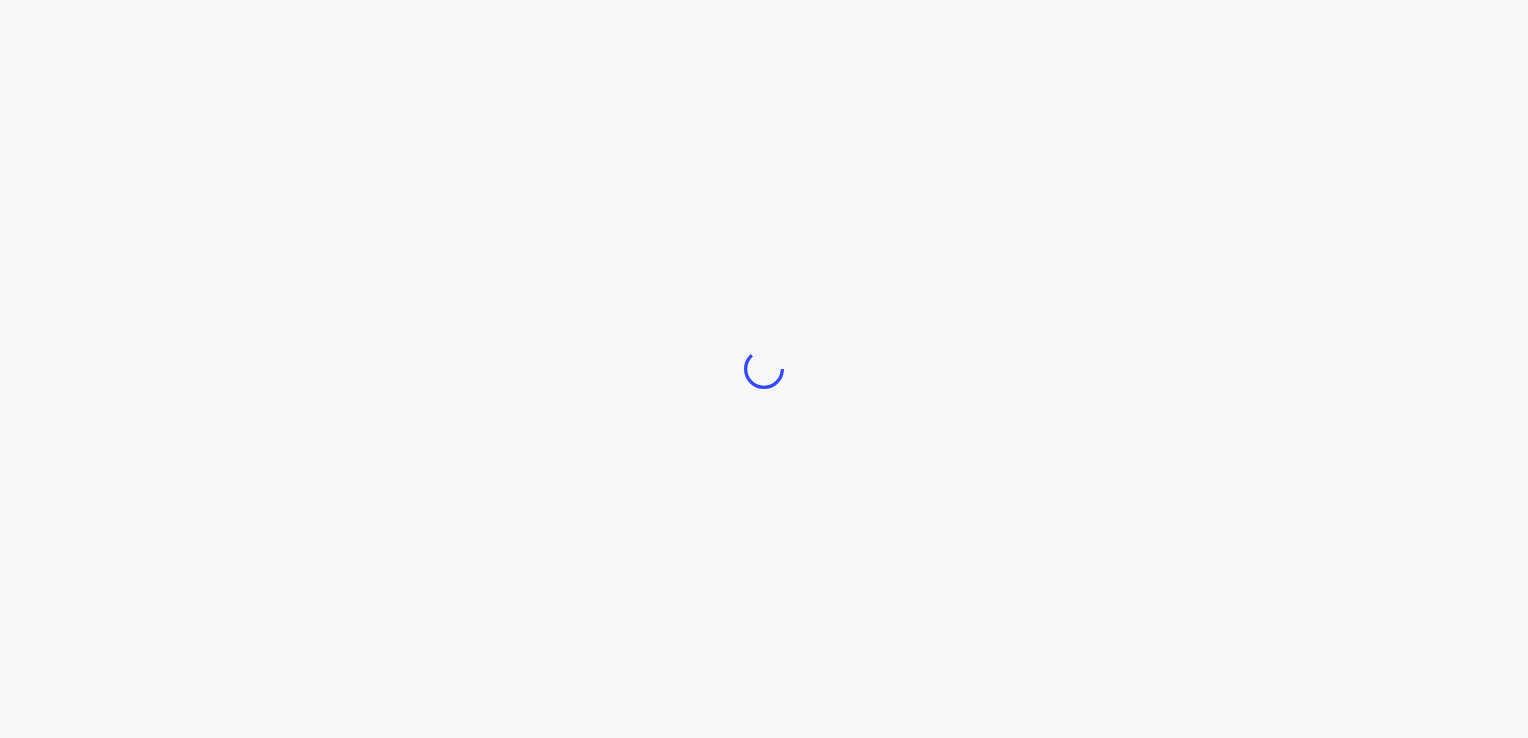 scroll, scrollTop: 0, scrollLeft: 0, axis: both 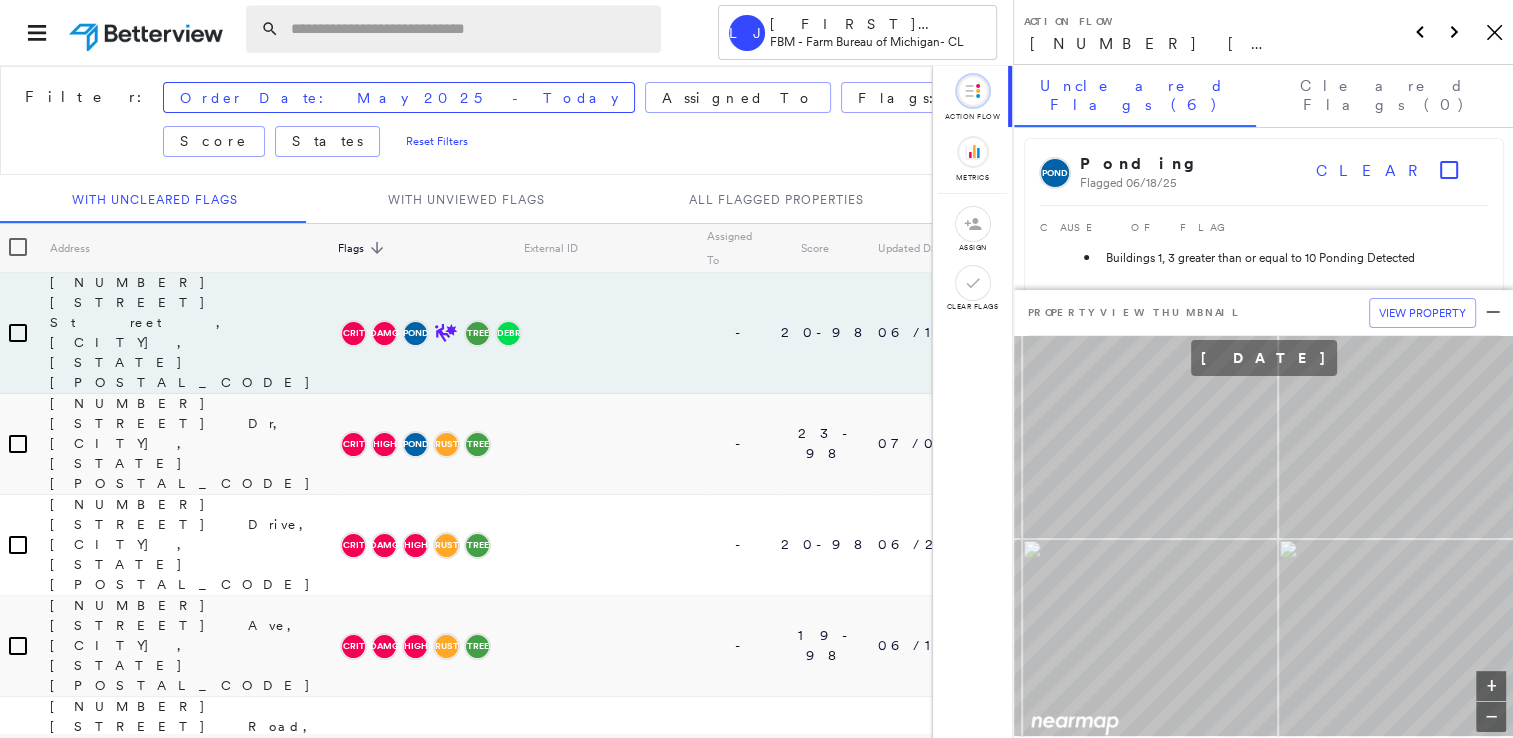 click at bounding box center (470, 29) 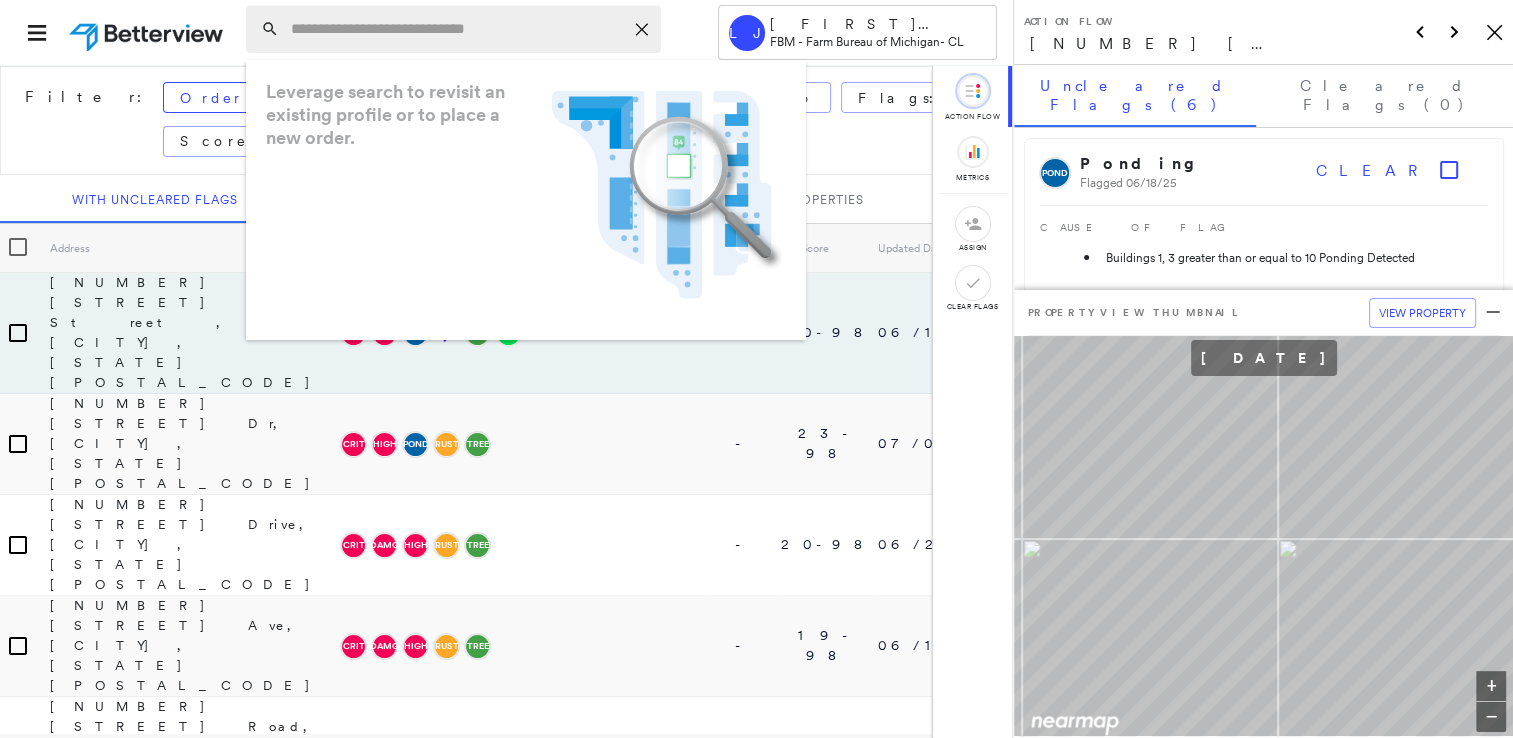 paste on "**********" 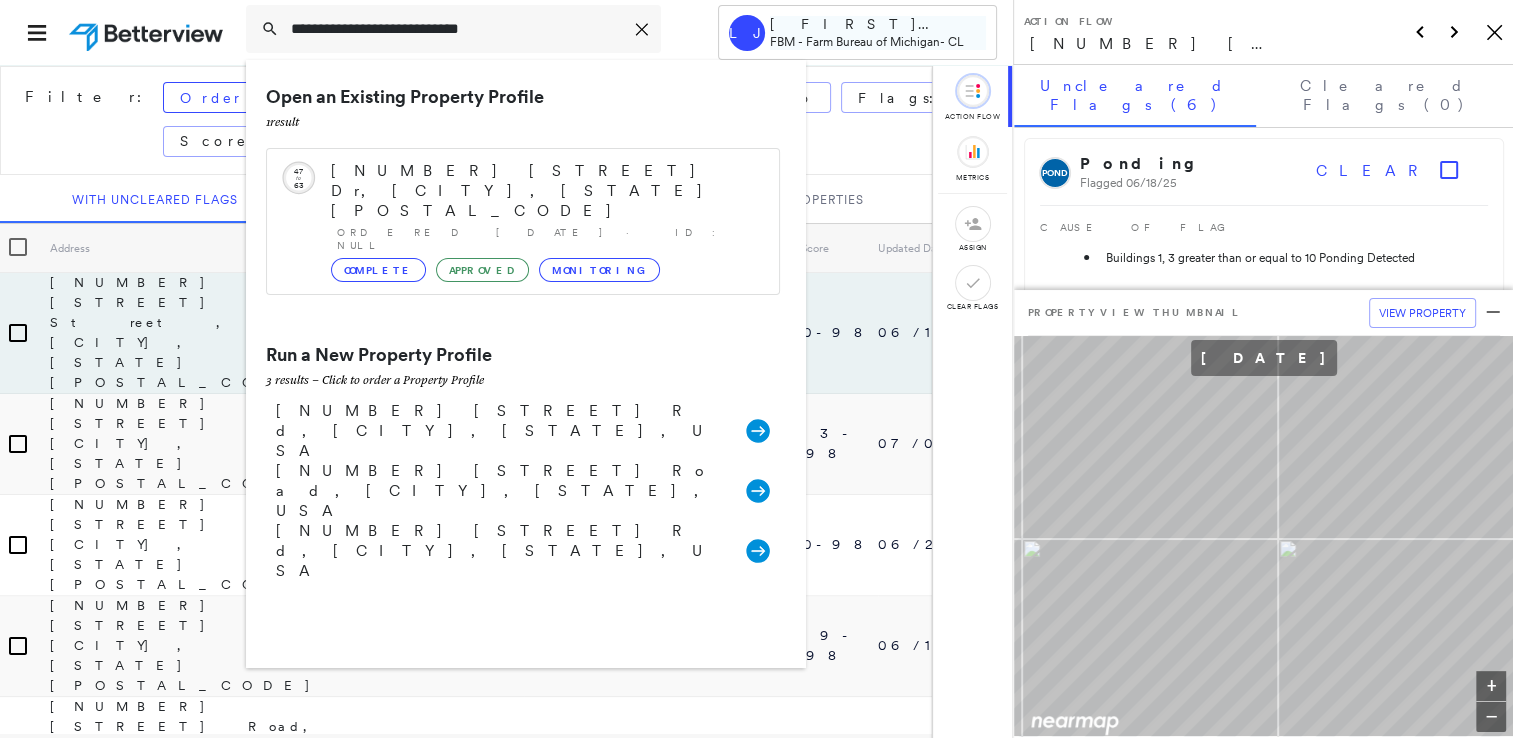 type on "**********" 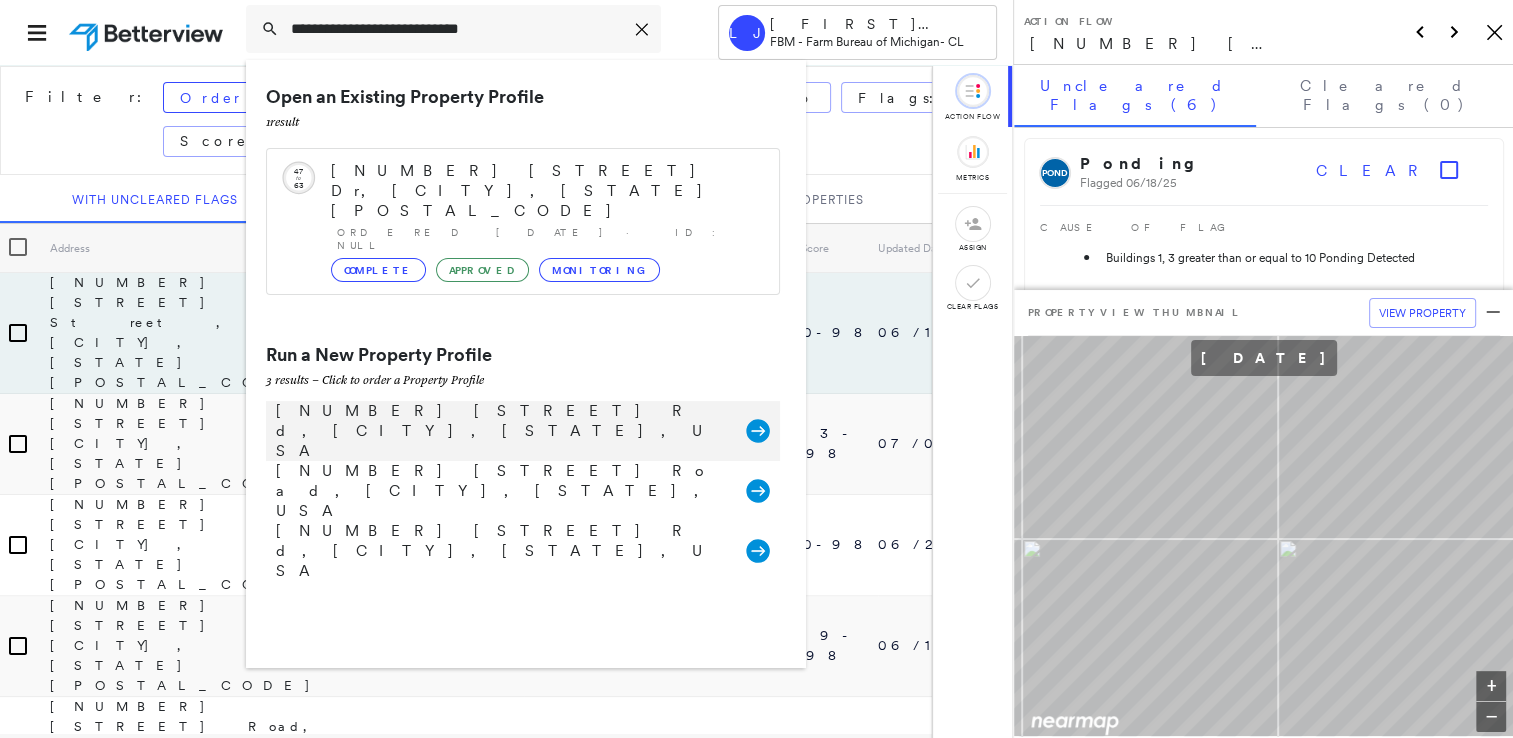 click on "[NUMBER] [STREET] Rd, [CITY], [STATE], USA" at bounding box center (501, 431) 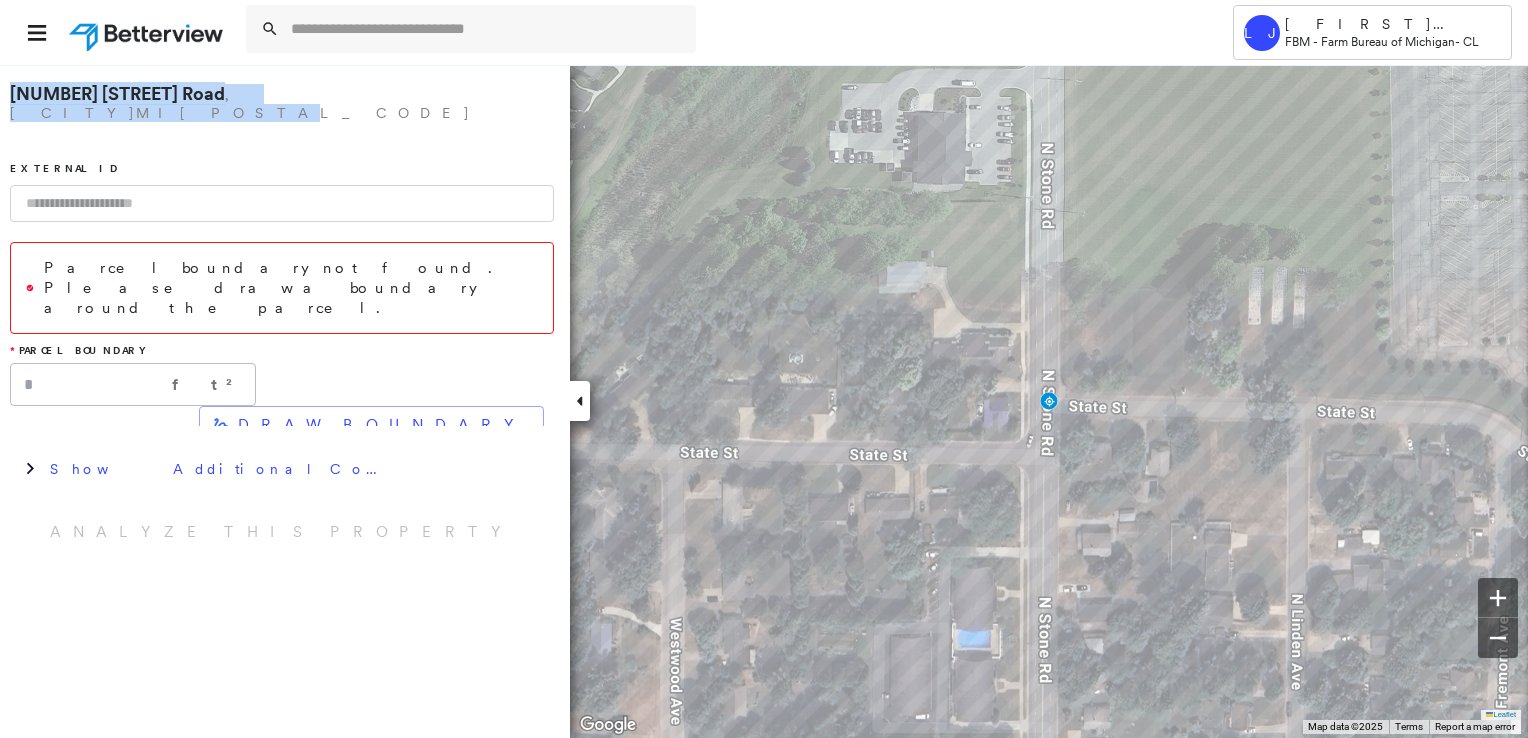 drag, startPoint x: 10, startPoint y: 94, endPoint x: 329, endPoint y: 90, distance: 319.0251 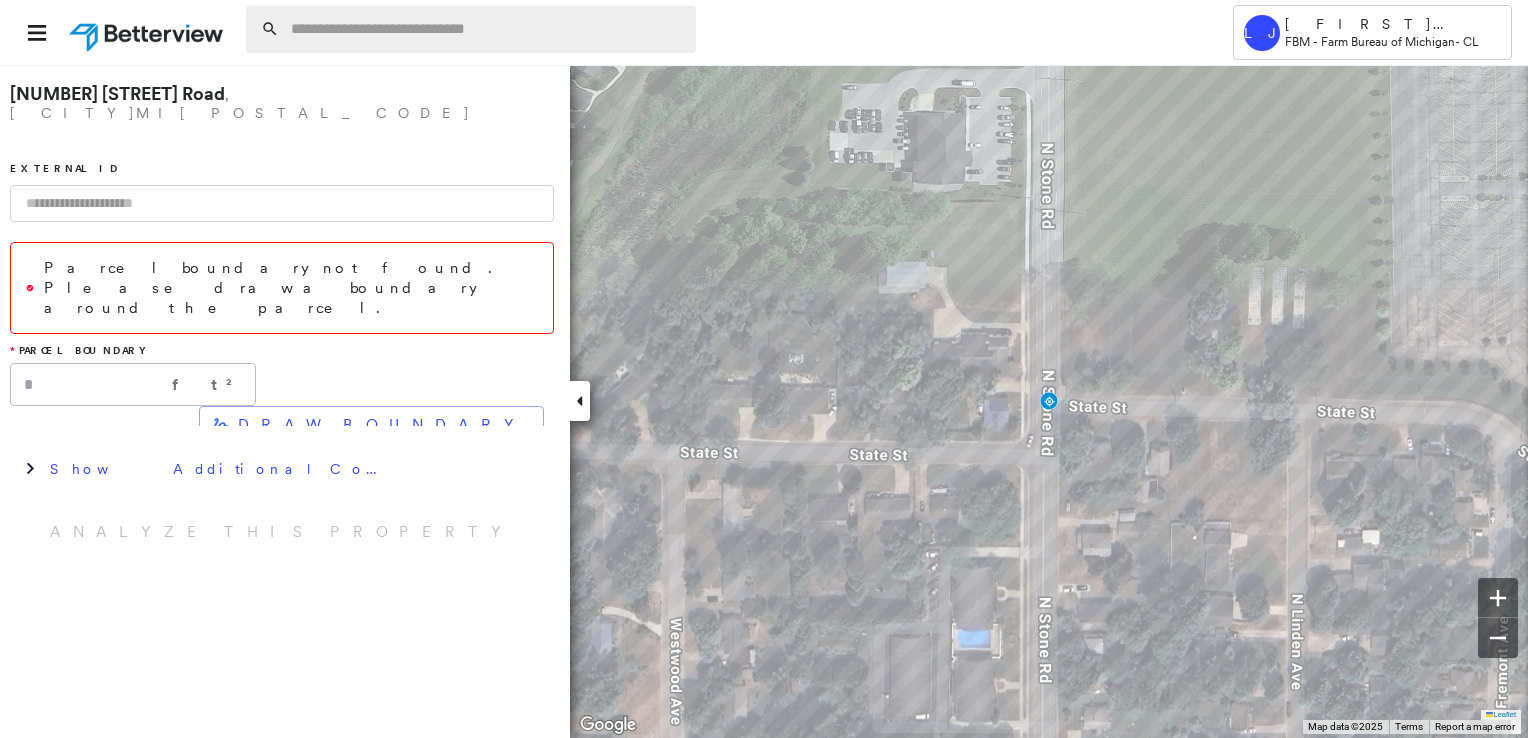click at bounding box center (487, 29) 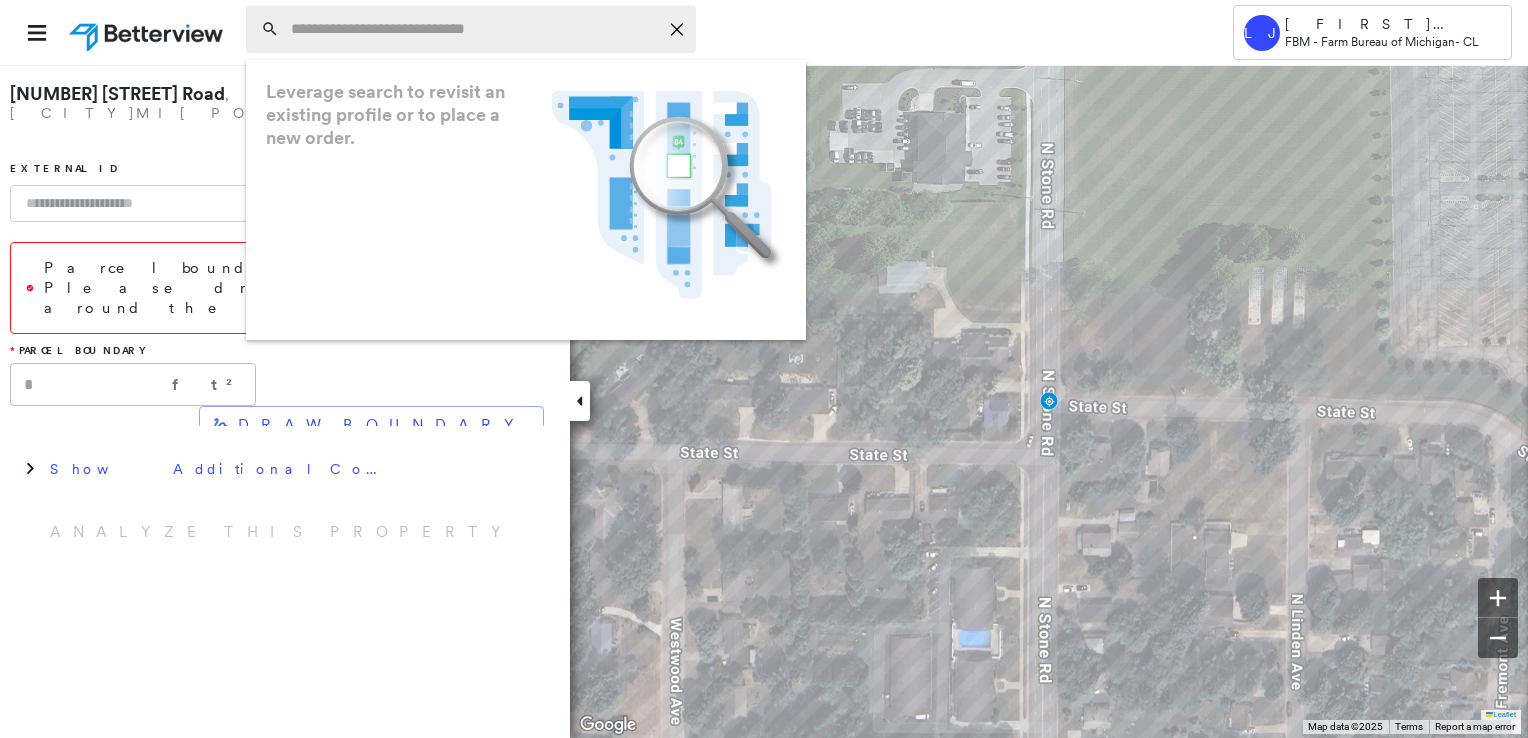 paste on "**********" 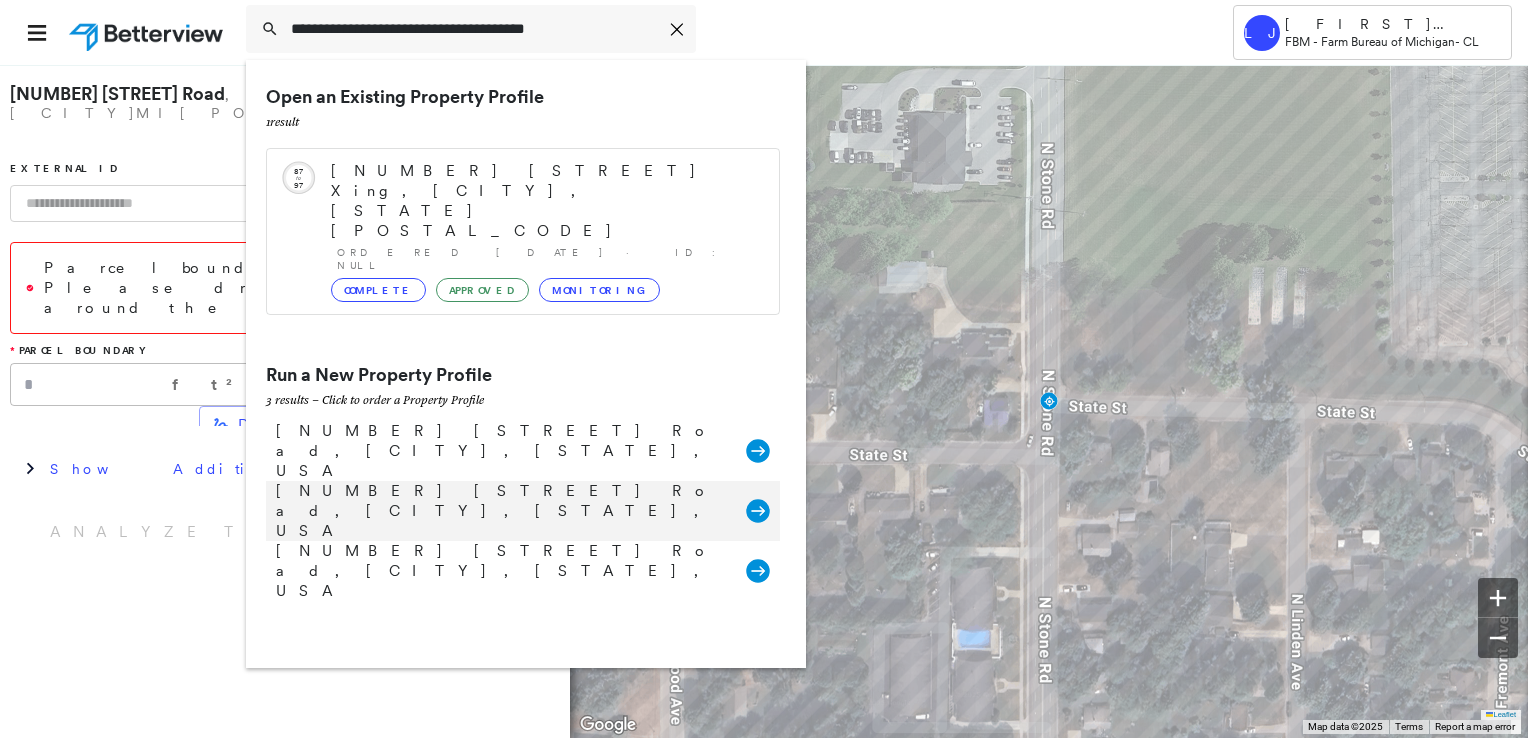 type on "**********" 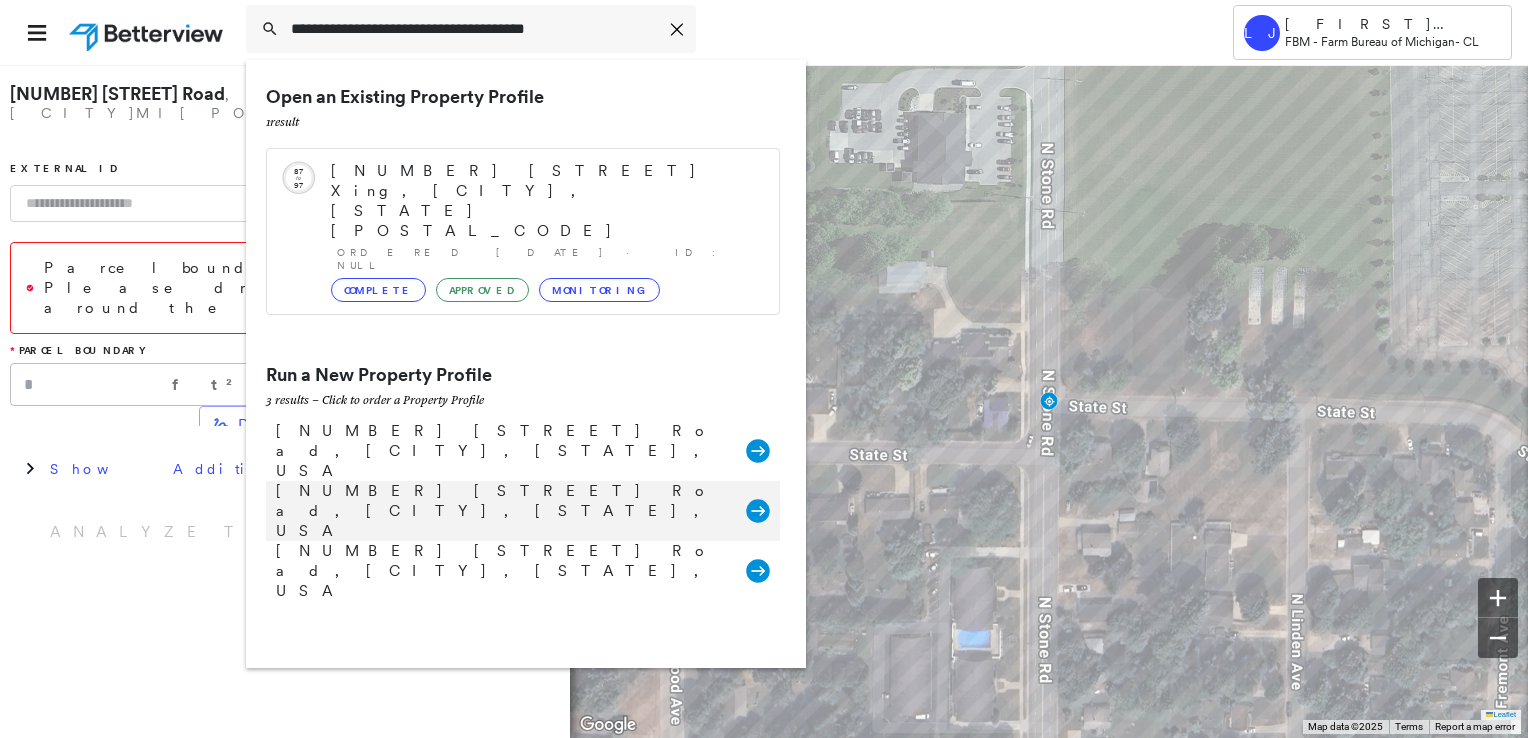 click on "[NUMBER] [STREET] Road, [CITY], [STATE], USA" at bounding box center (501, 511) 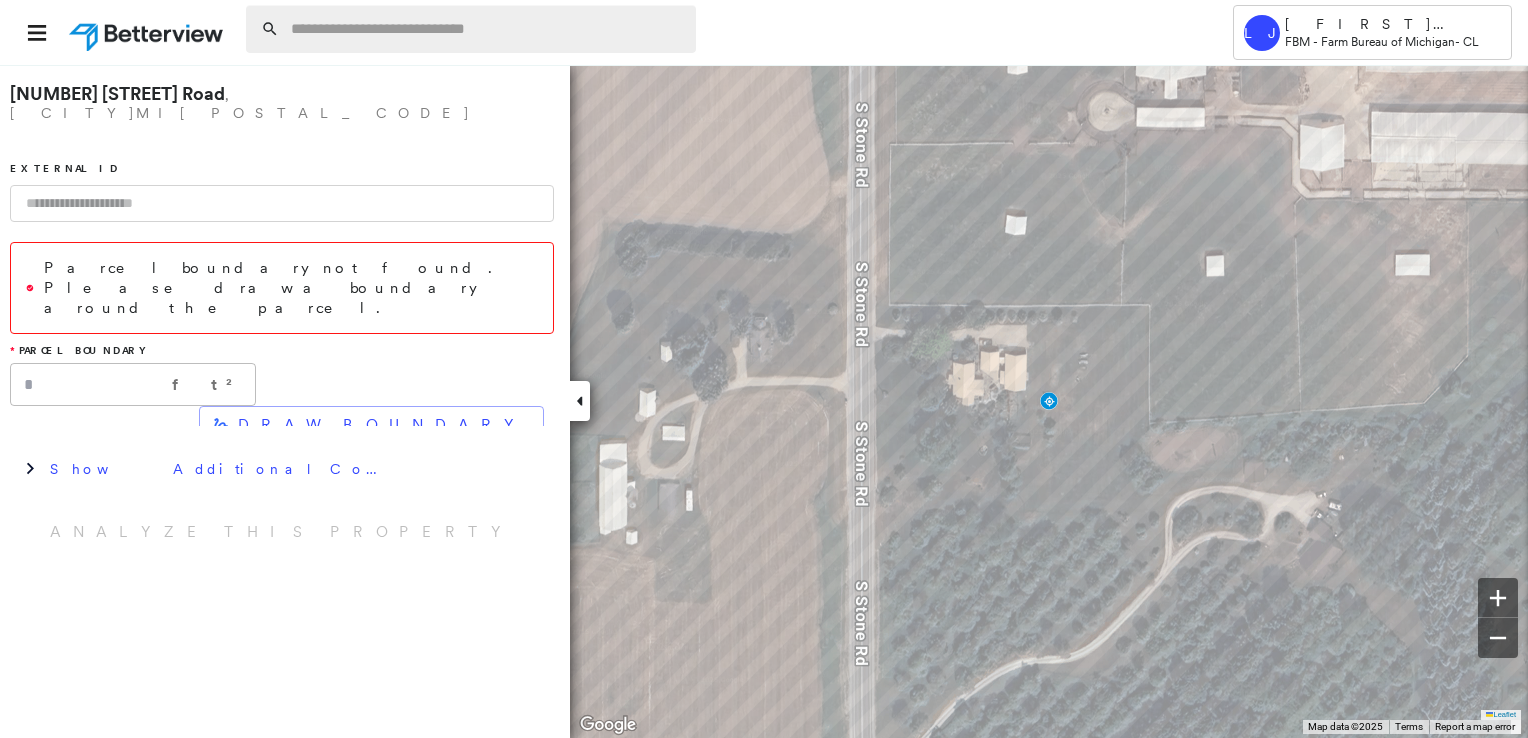 click at bounding box center [487, 29] 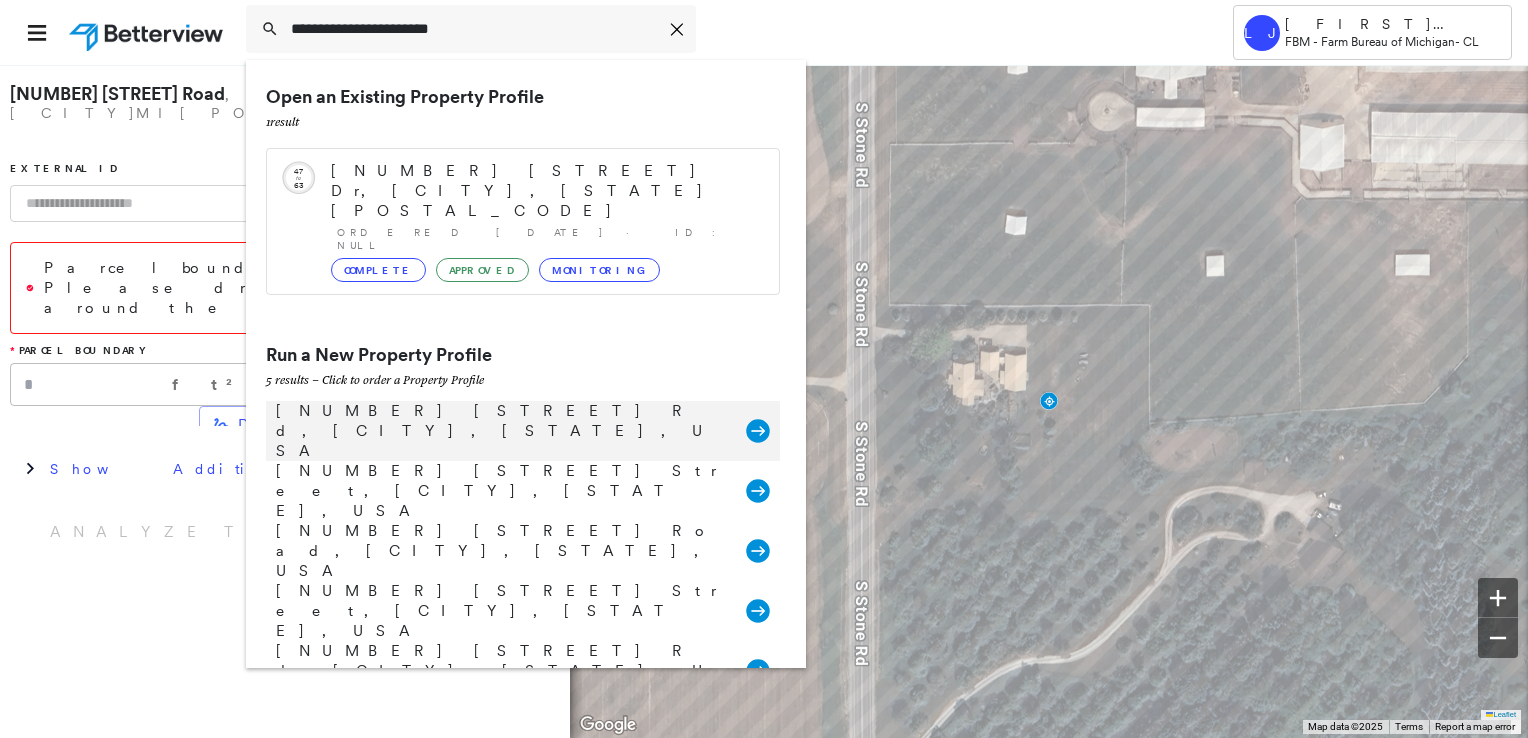 type on "**********" 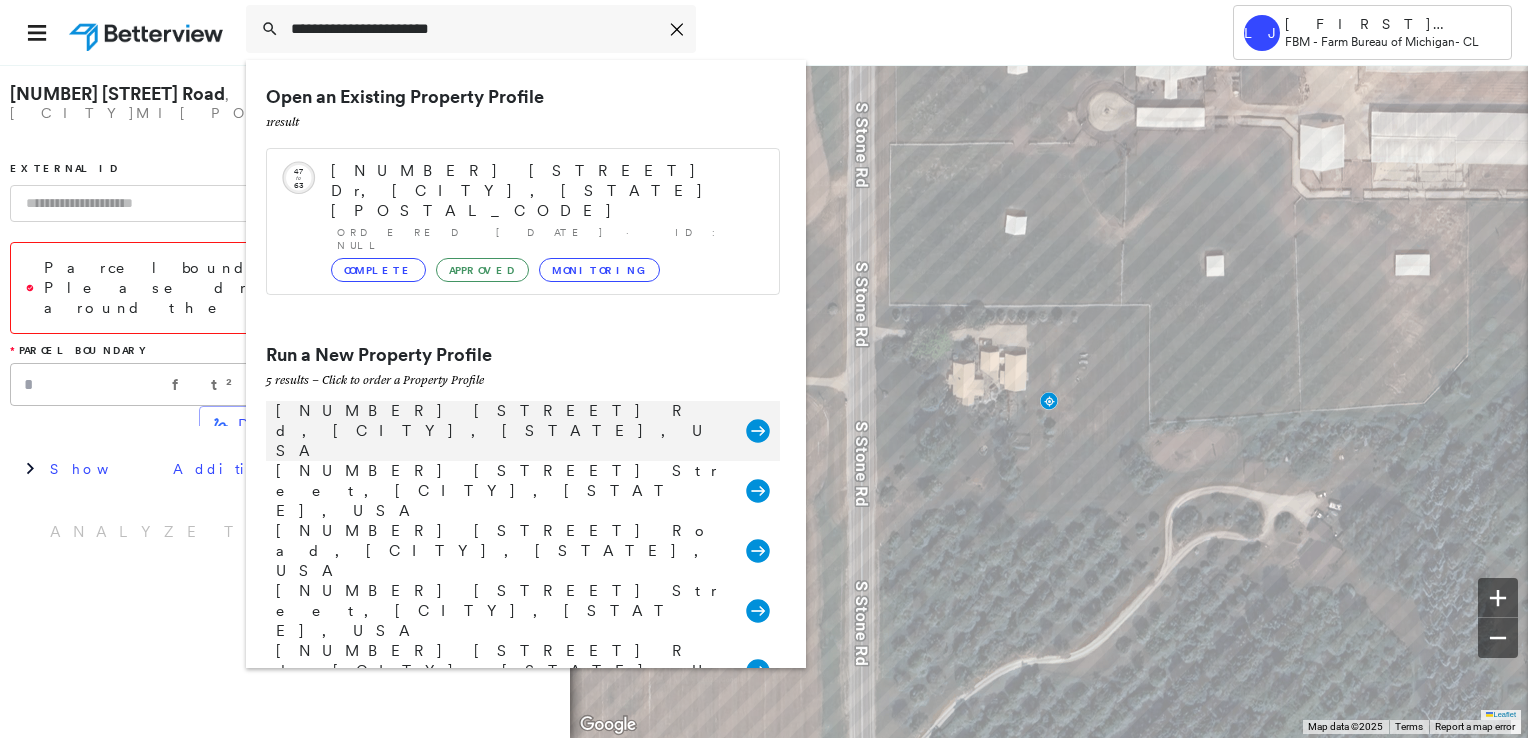 click on "[NUMBER] [STREET] Rd, [CITY], [STATE], USA" at bounding box center [501, 431] 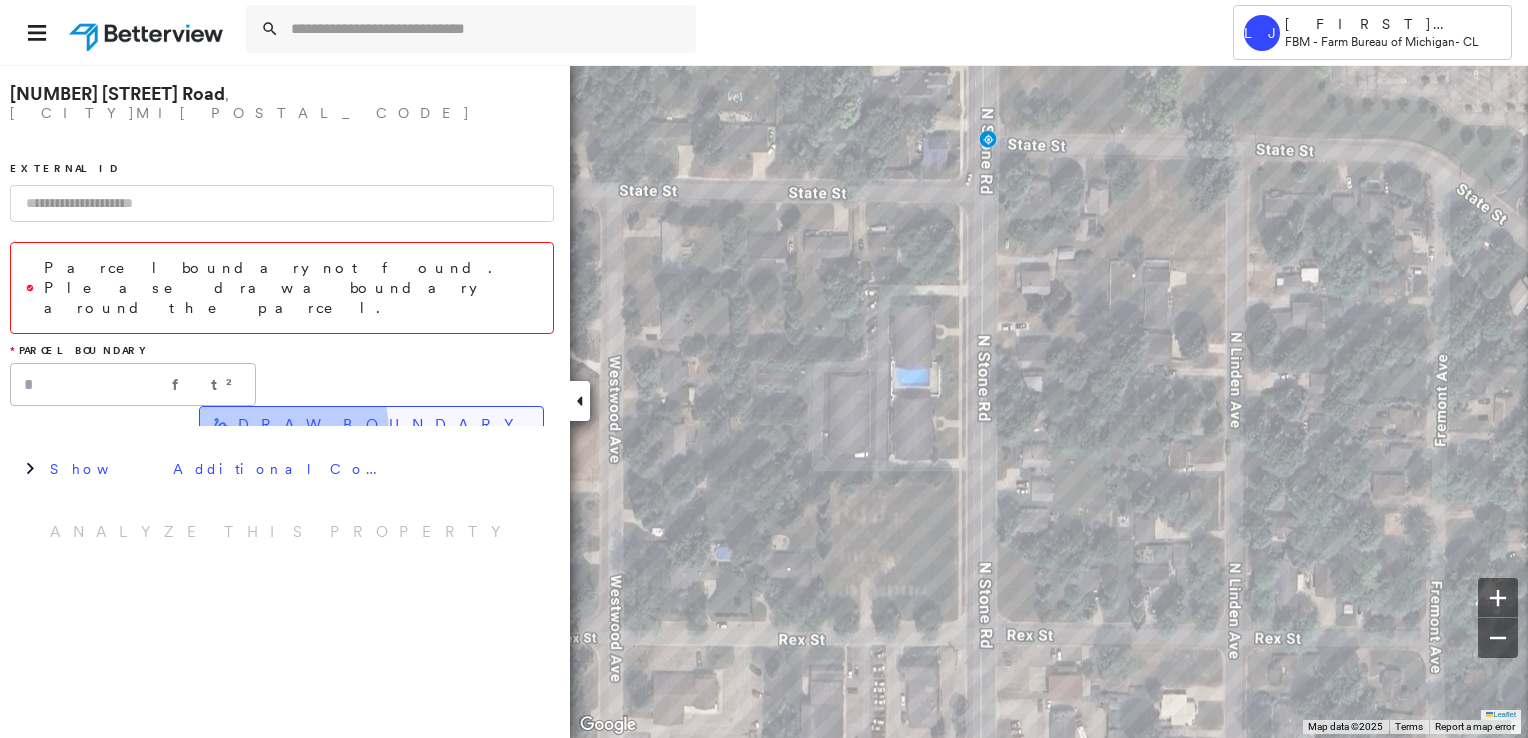 click on "DRAW BOUNDARY" at bounding box center (382, 425) 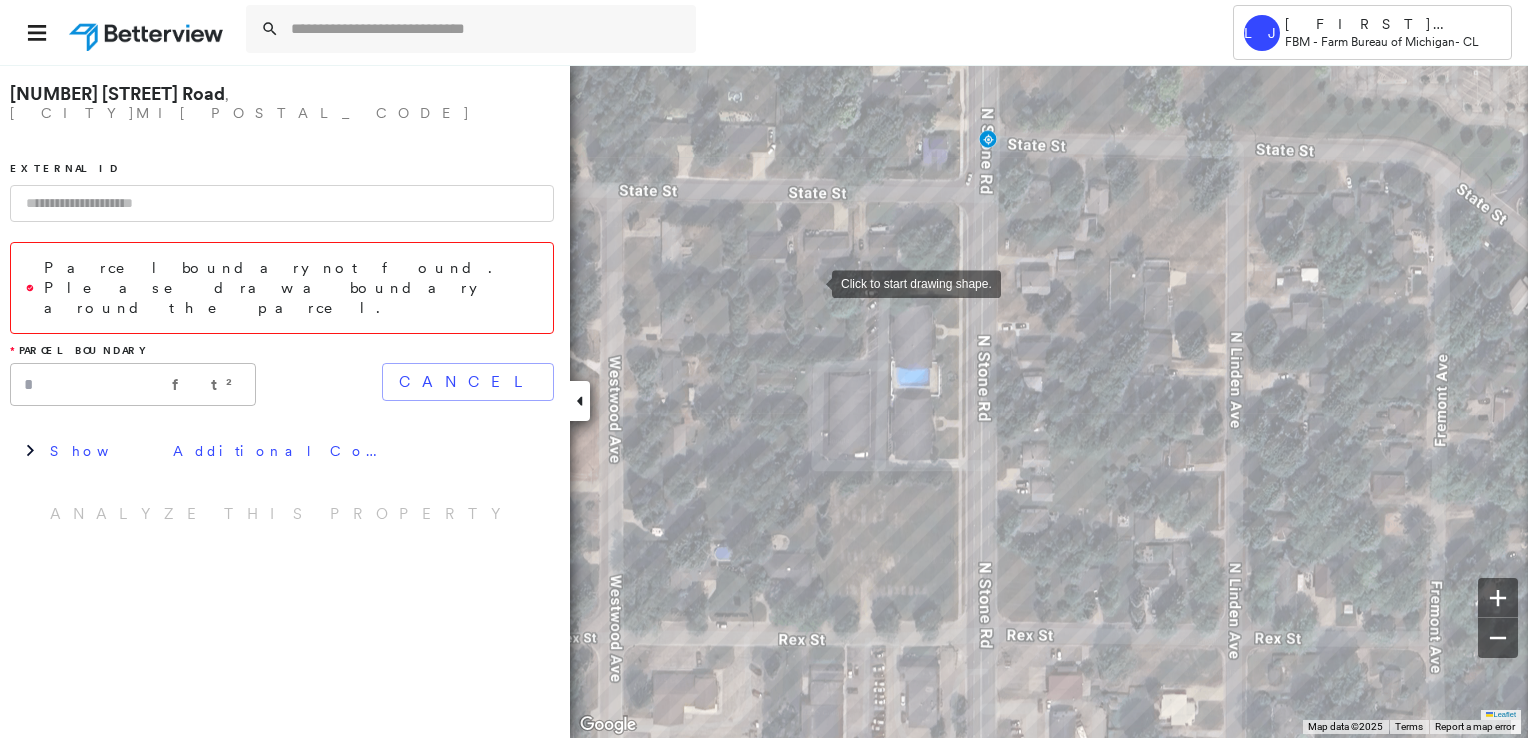 click at bounding box center [812, 282] 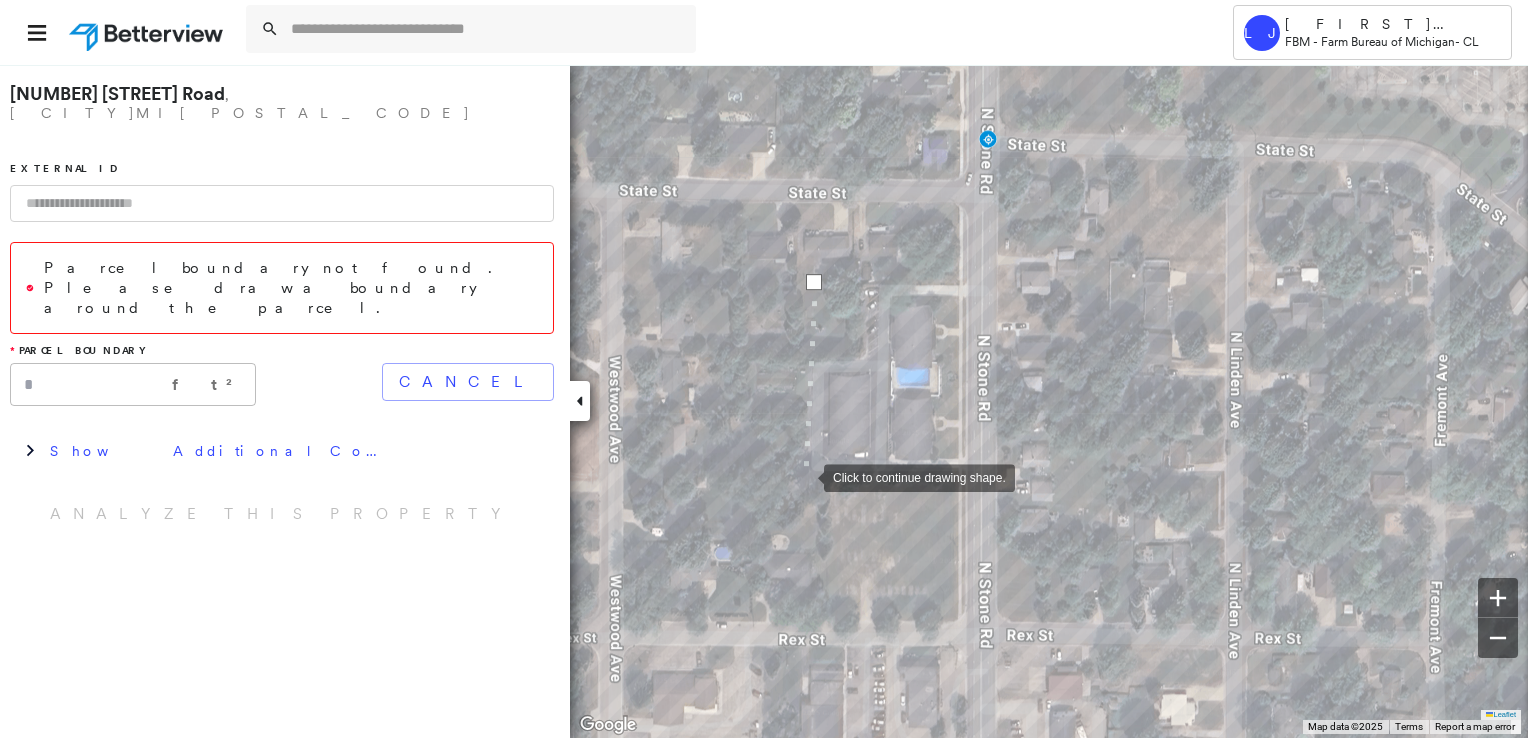 click at bounding box center (804, 476) 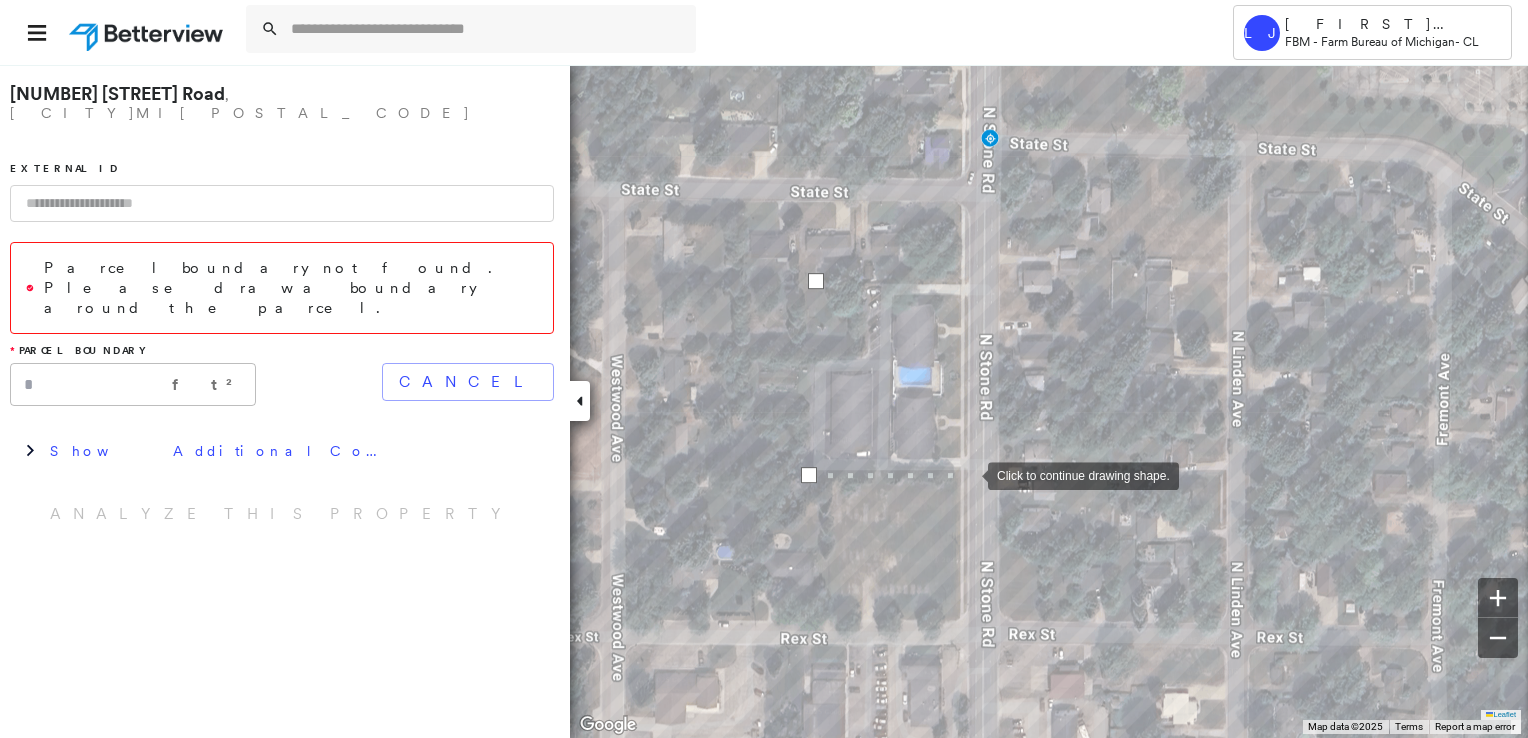 click at bounding box center (968, 474) 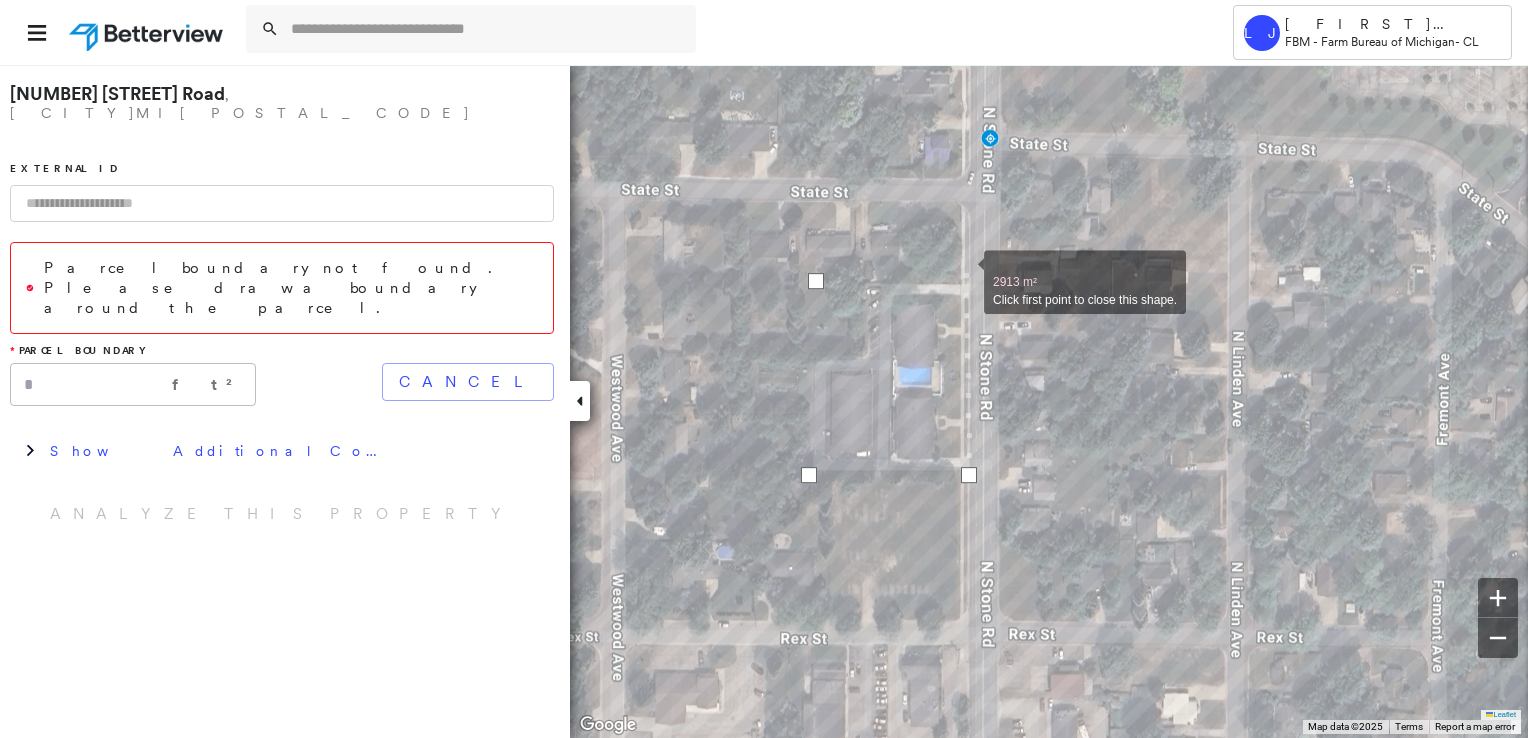 click at bounding box center [964, 271] 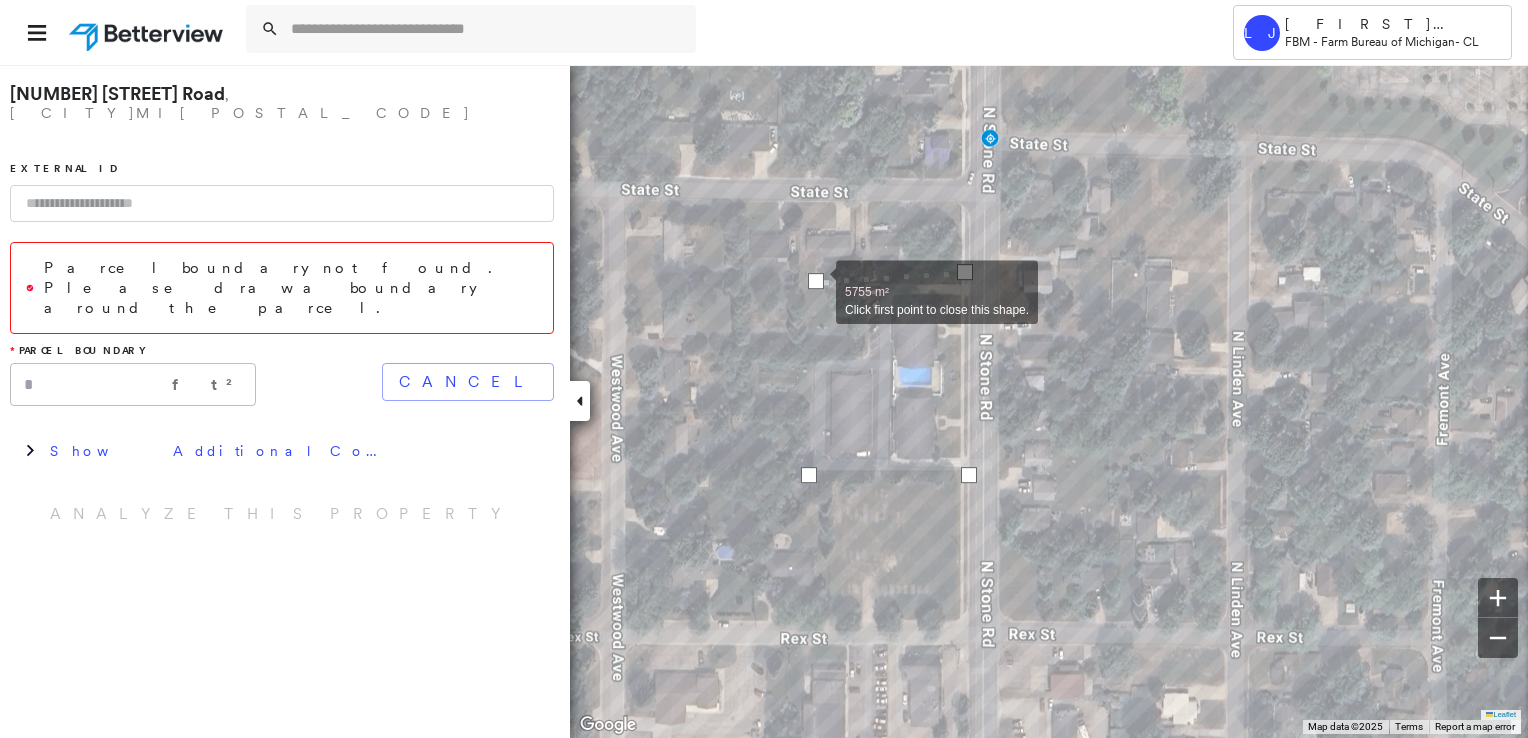 click at bounding box center (816, 281) 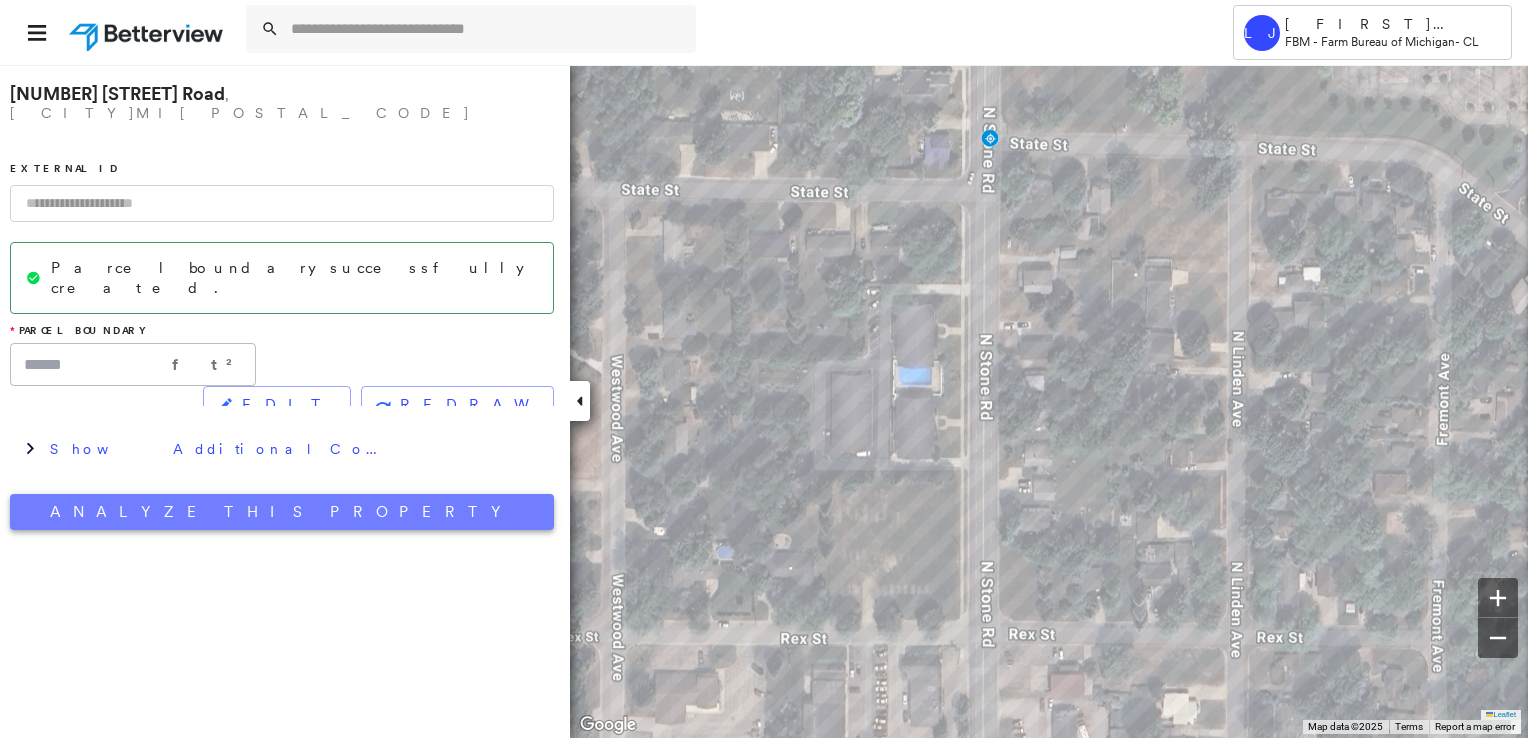 click on "Analyze This Property" at bounding box center [282, 512] 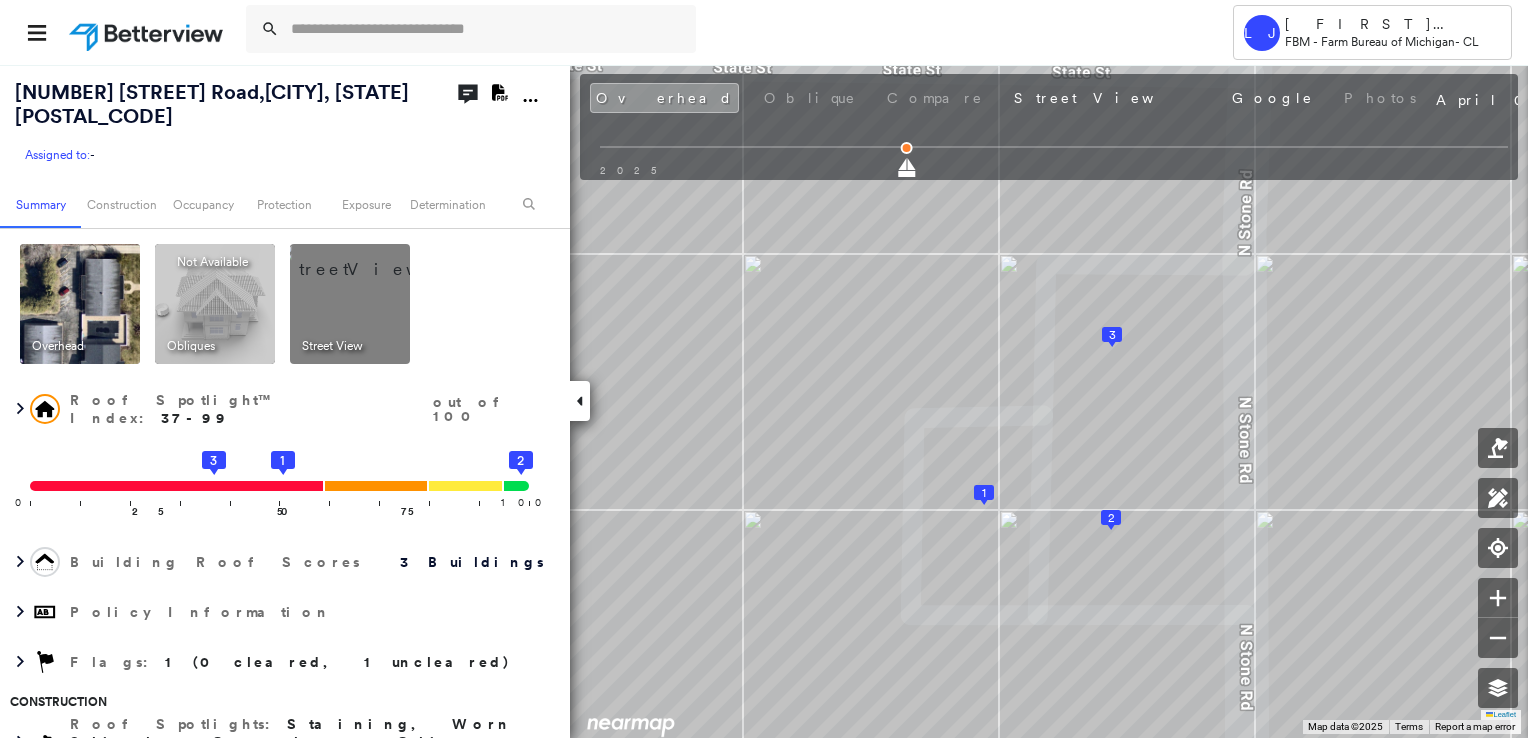 click on "Download PDF Report" 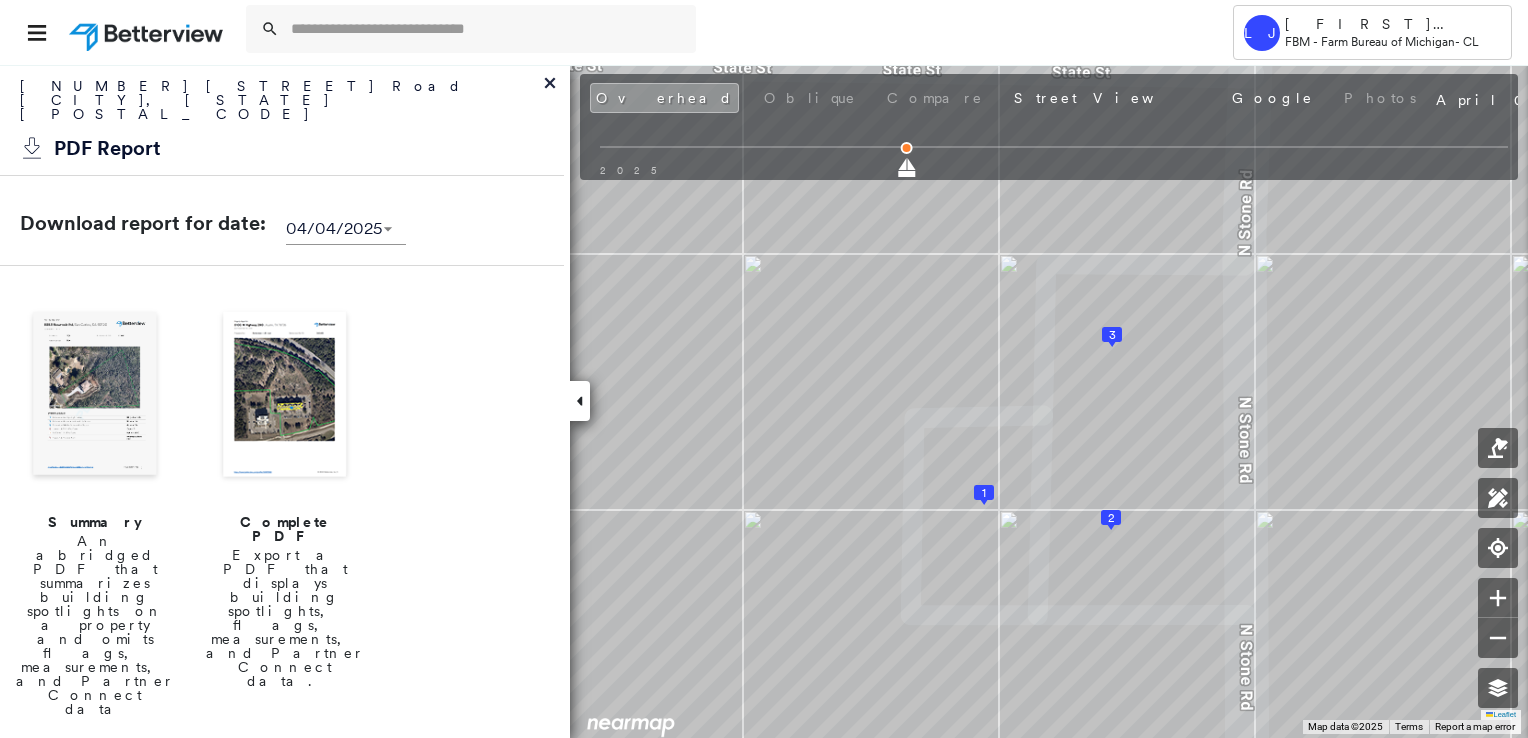 click at bounding box center (285, 396) 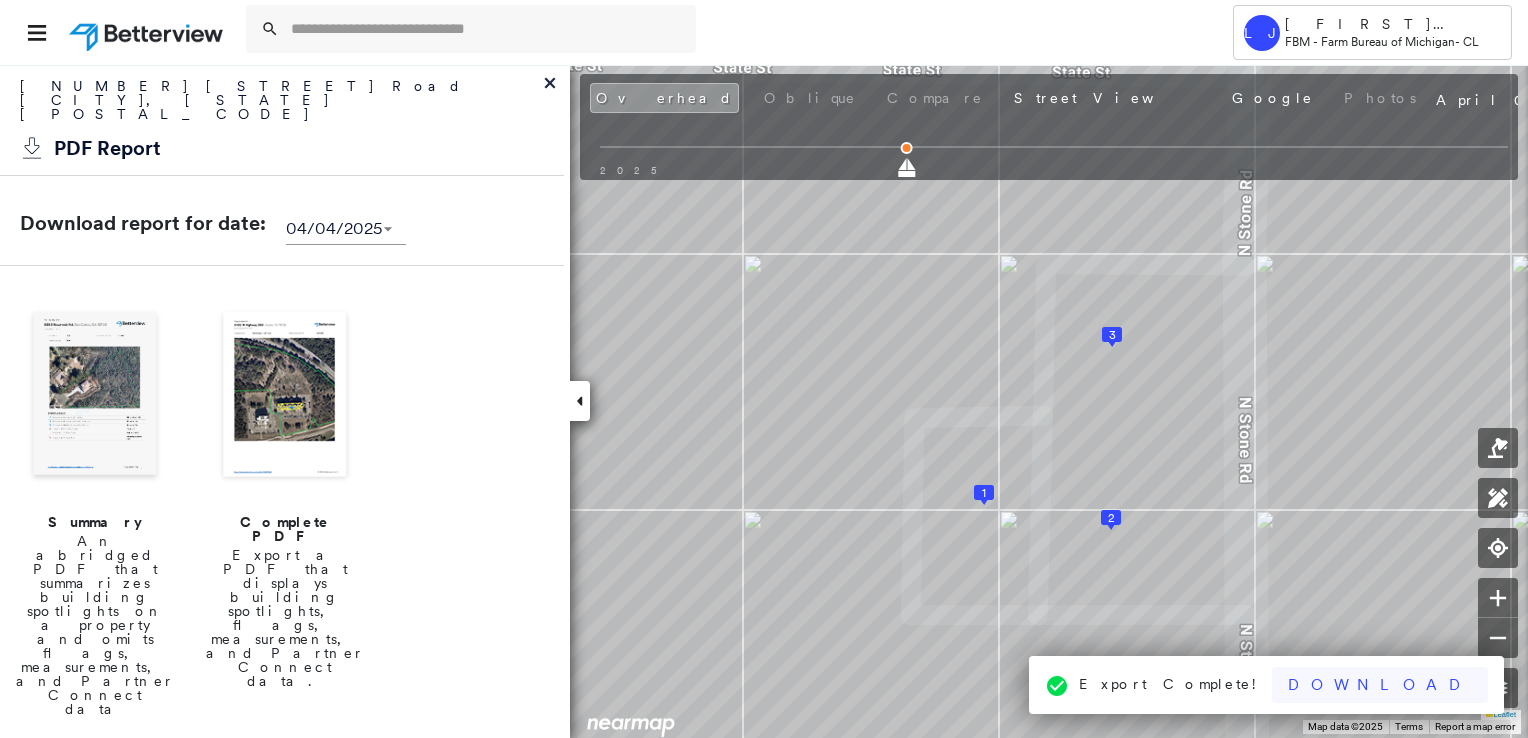 click on "Download" at bounding box center (1380, 685) 